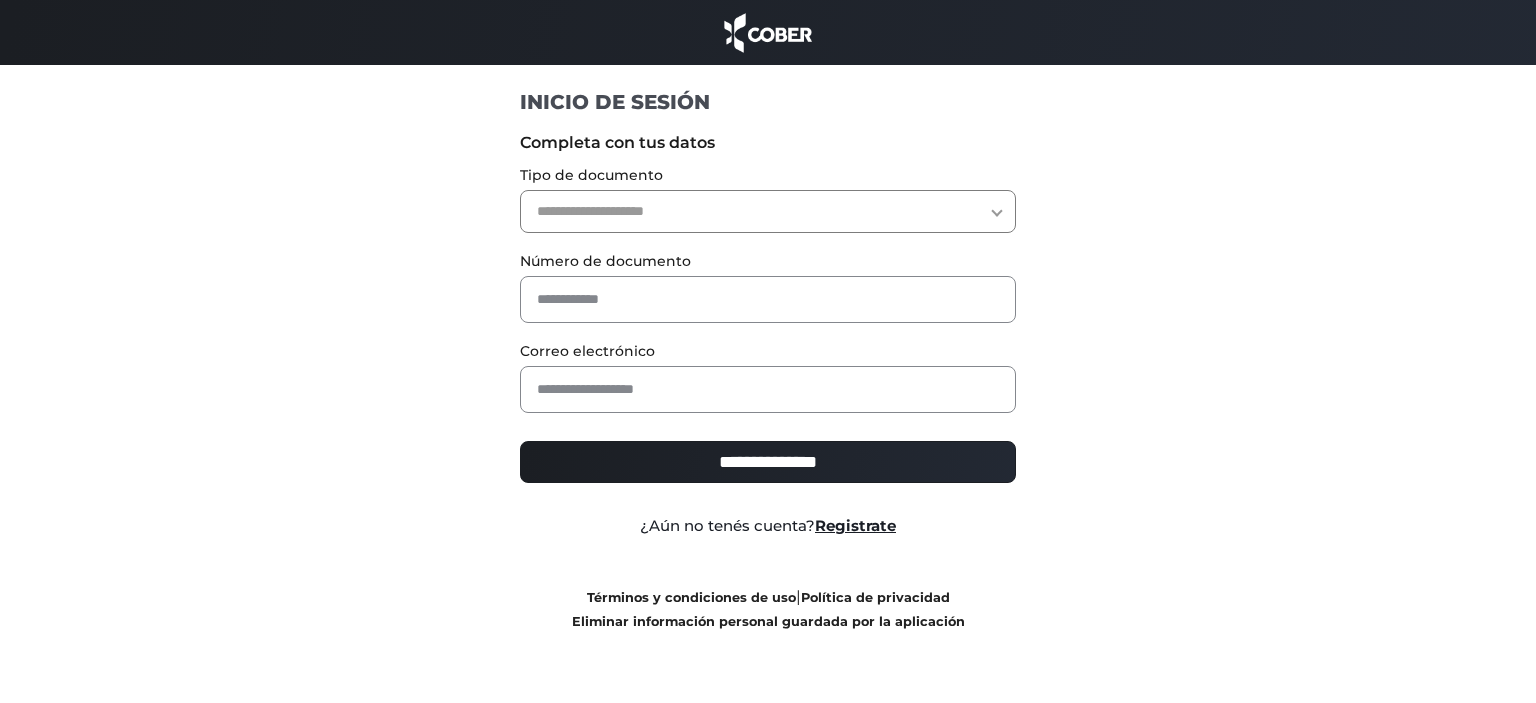 scroll, scrollTop: 0, scrollLeft: 0, axis: both 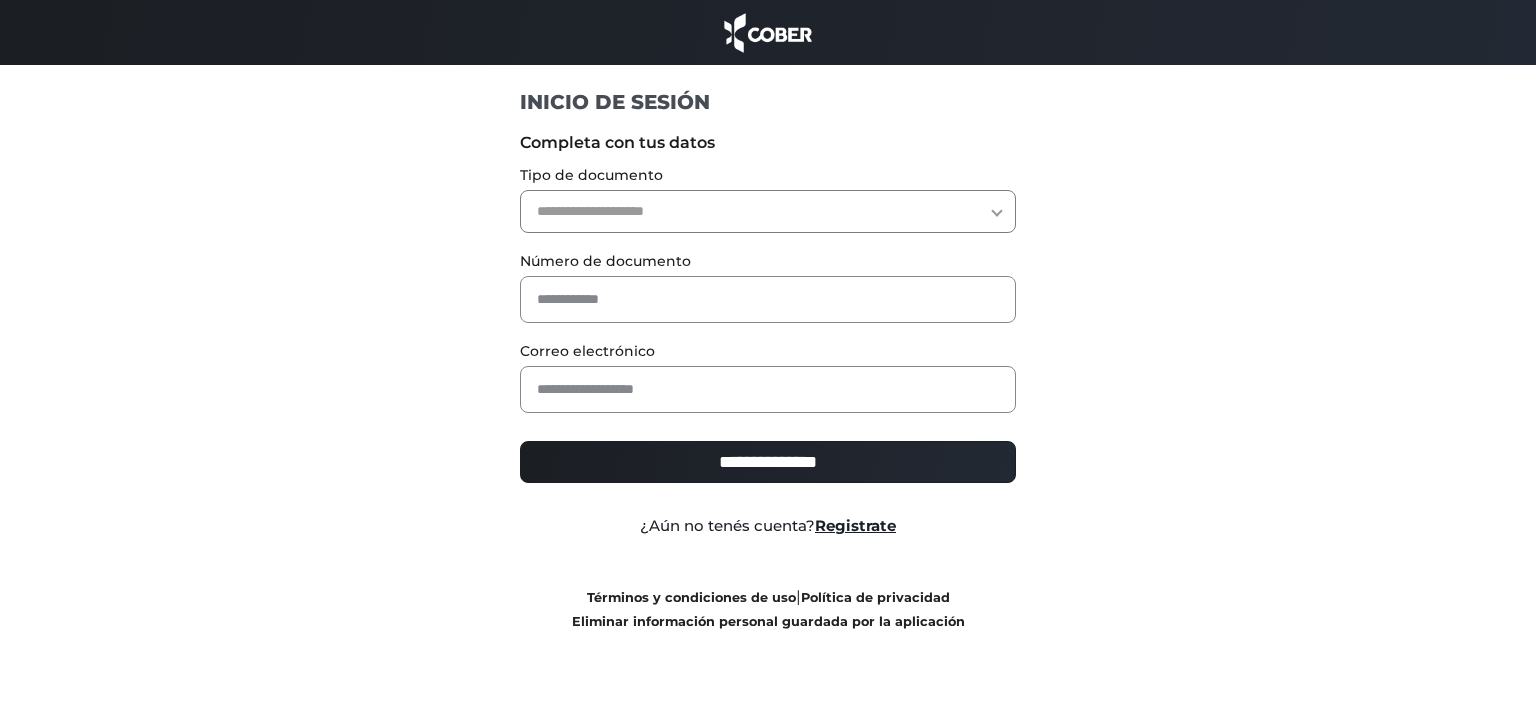 select on "***" 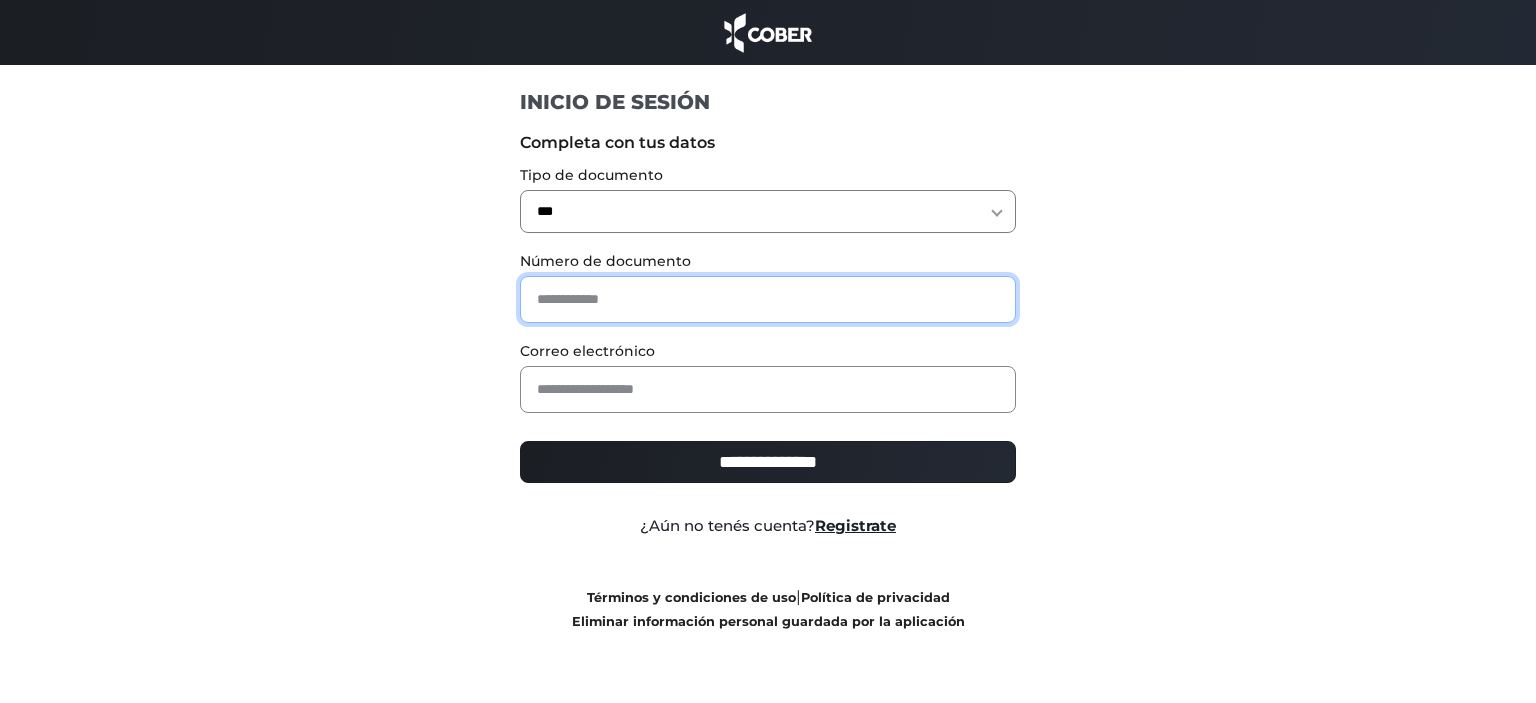 click at bounding box center (768, 299) 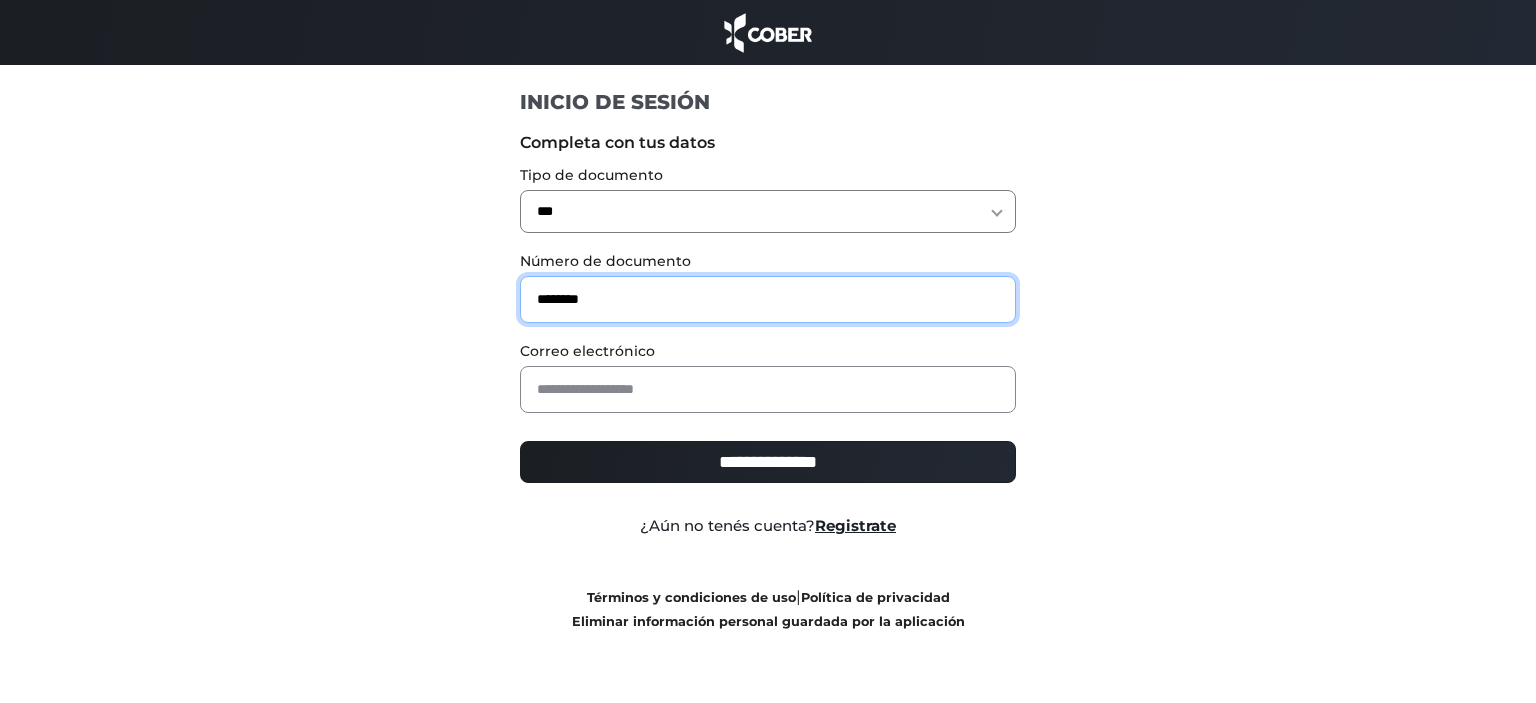type on "********" 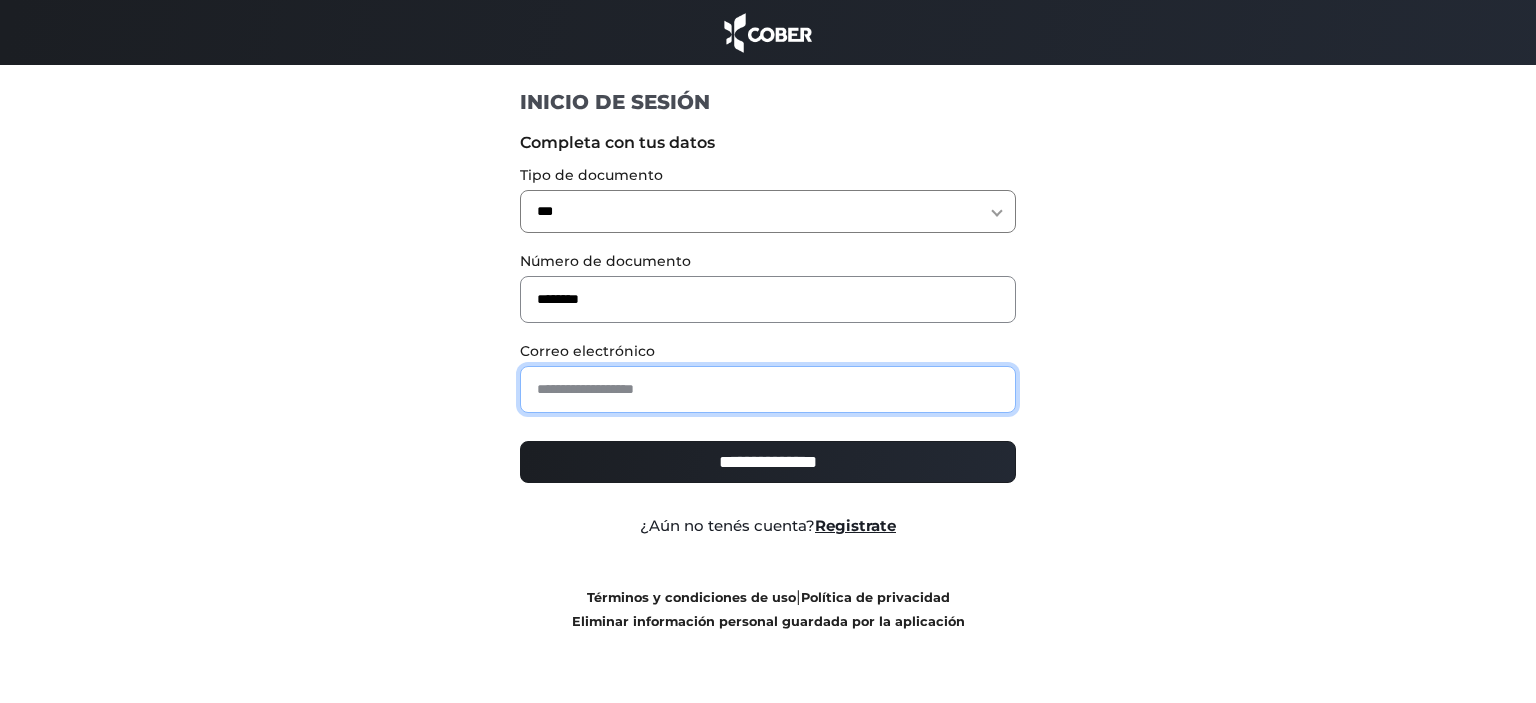 click at bounding box center [768, 389] 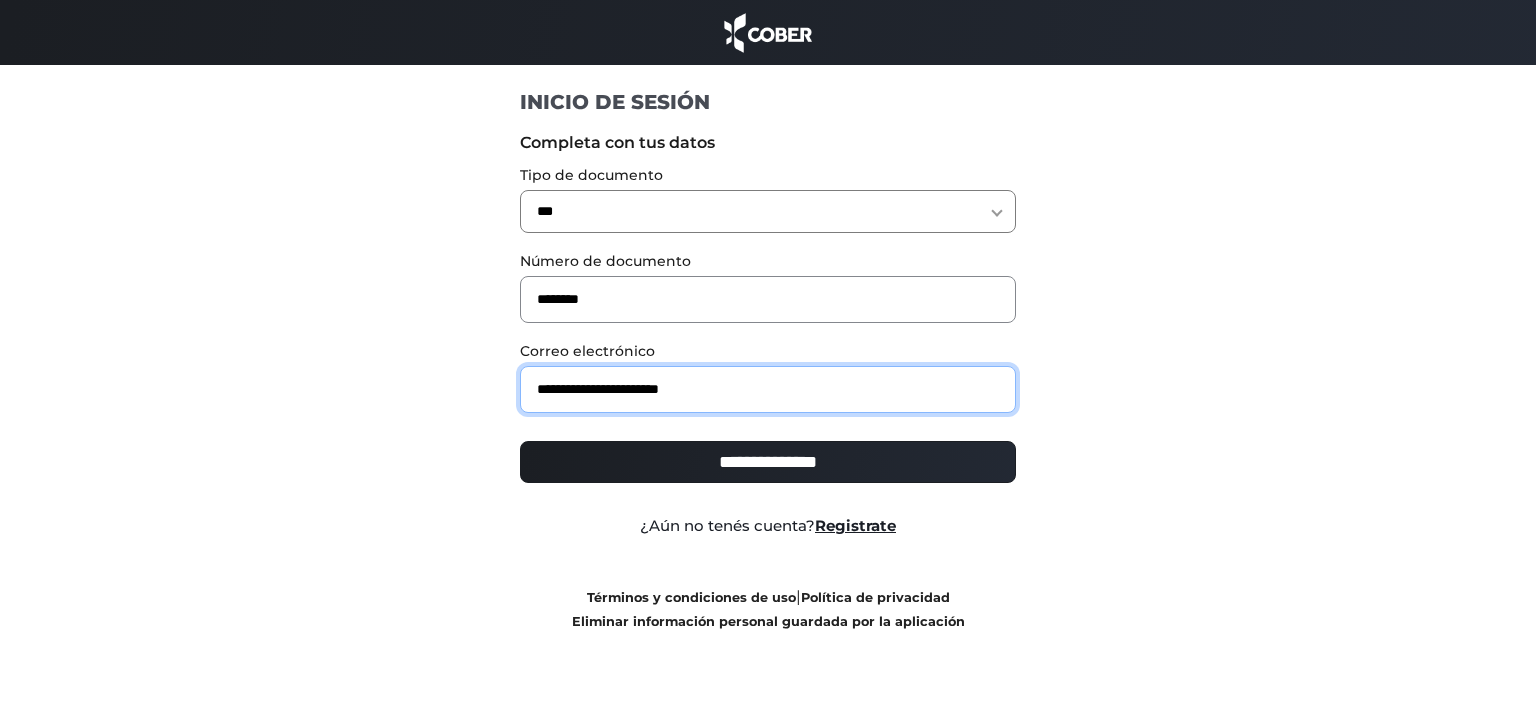 type on "**********" 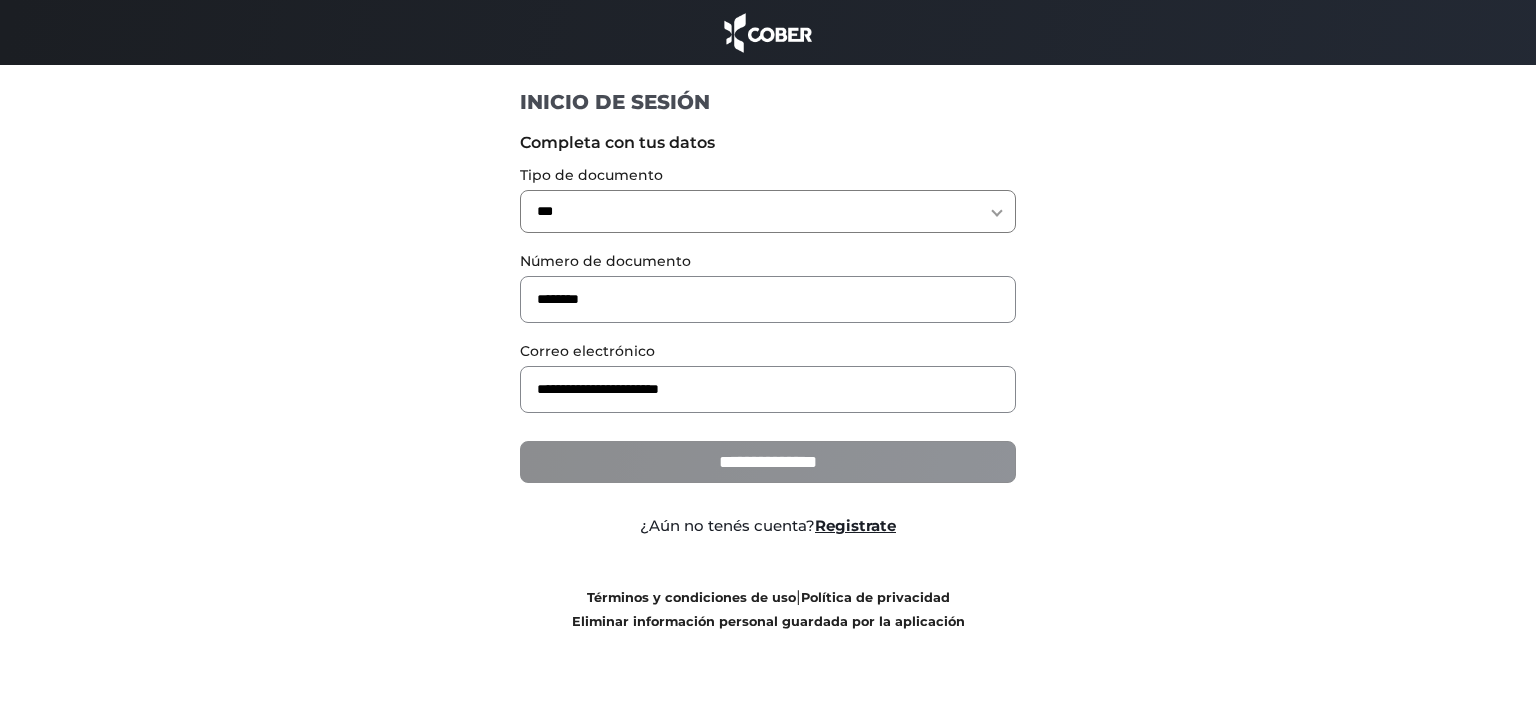 click on "**********" at bounding box center (768, 462) 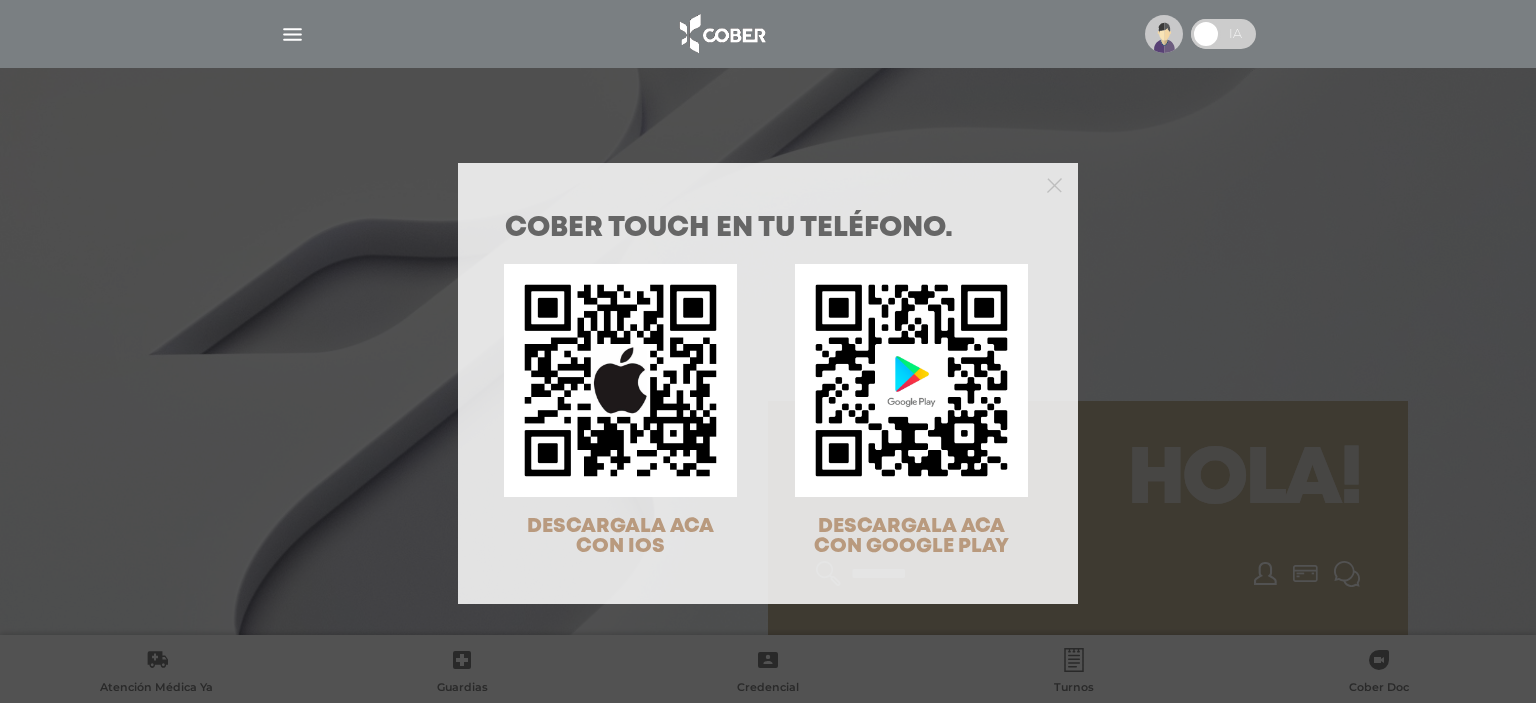 scroll, scrollTop: 0, scrollLeft: 0, axis: both 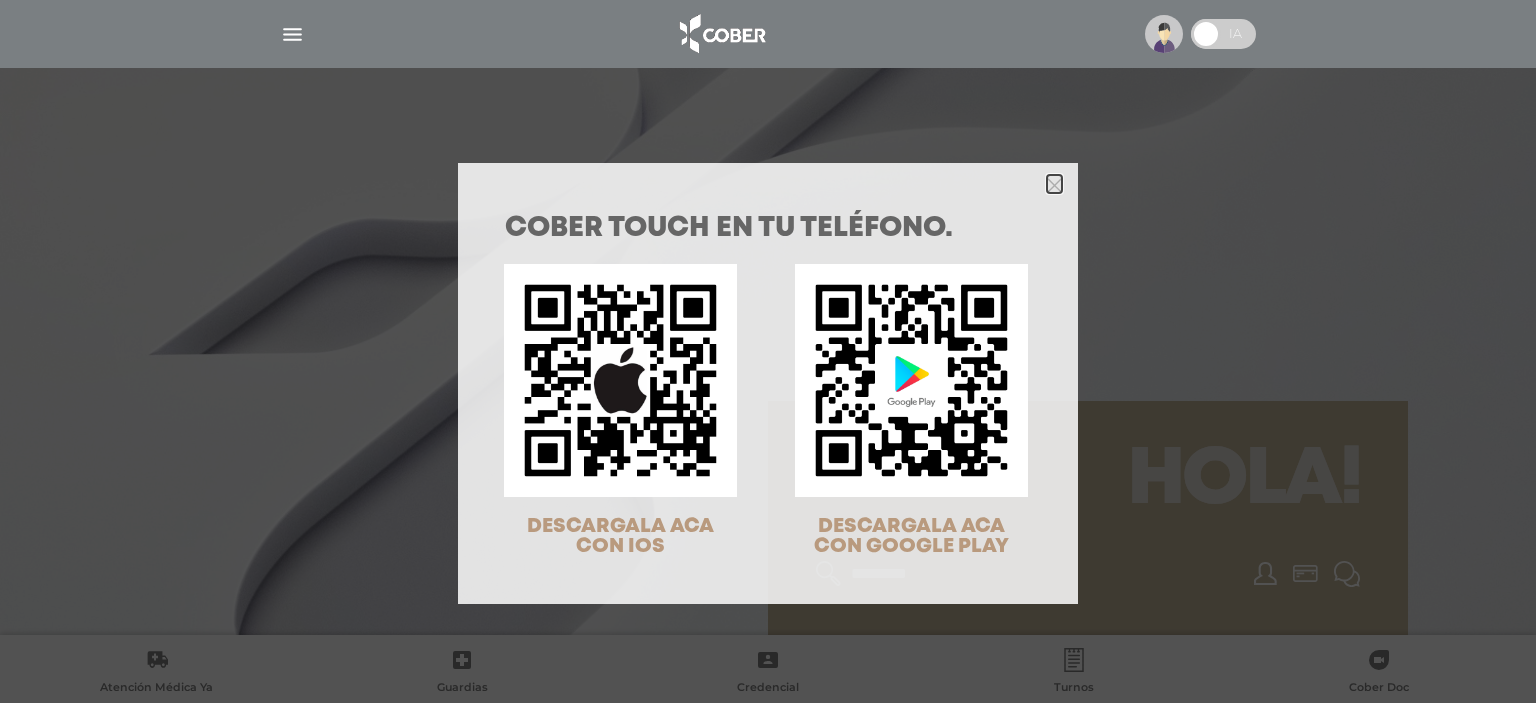click at bounding box center [1054, 185] 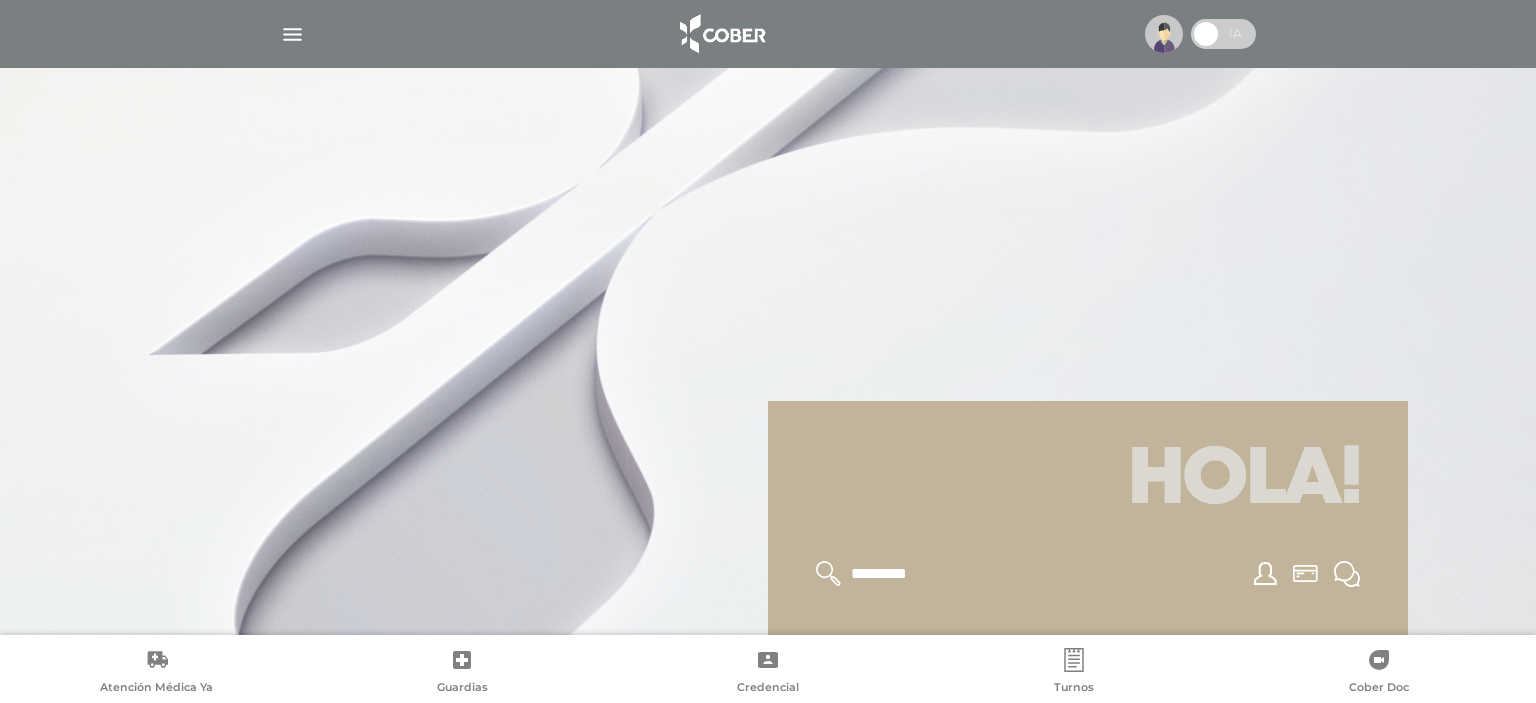 click at bounding box center [292, 34] 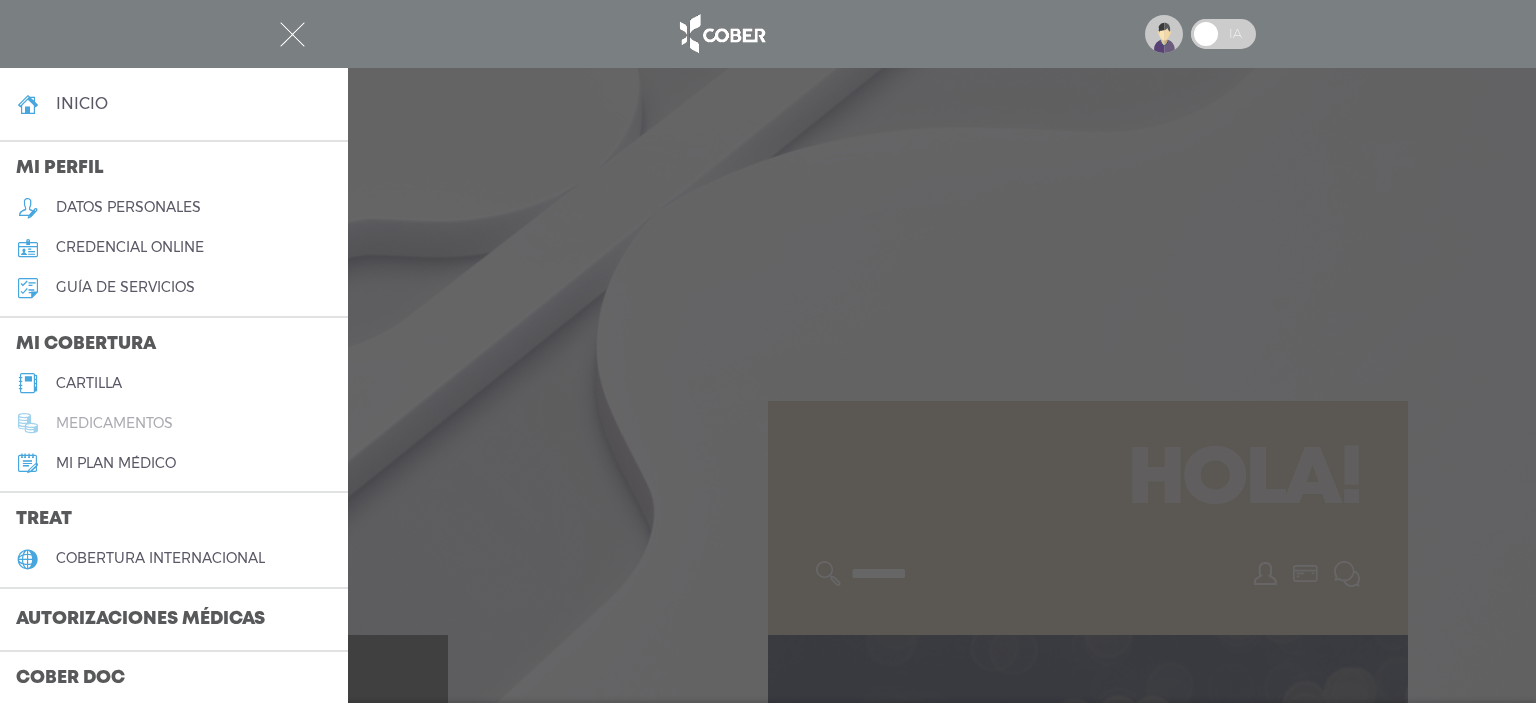 click on "medicamentos" at bounding box center (114, 423) 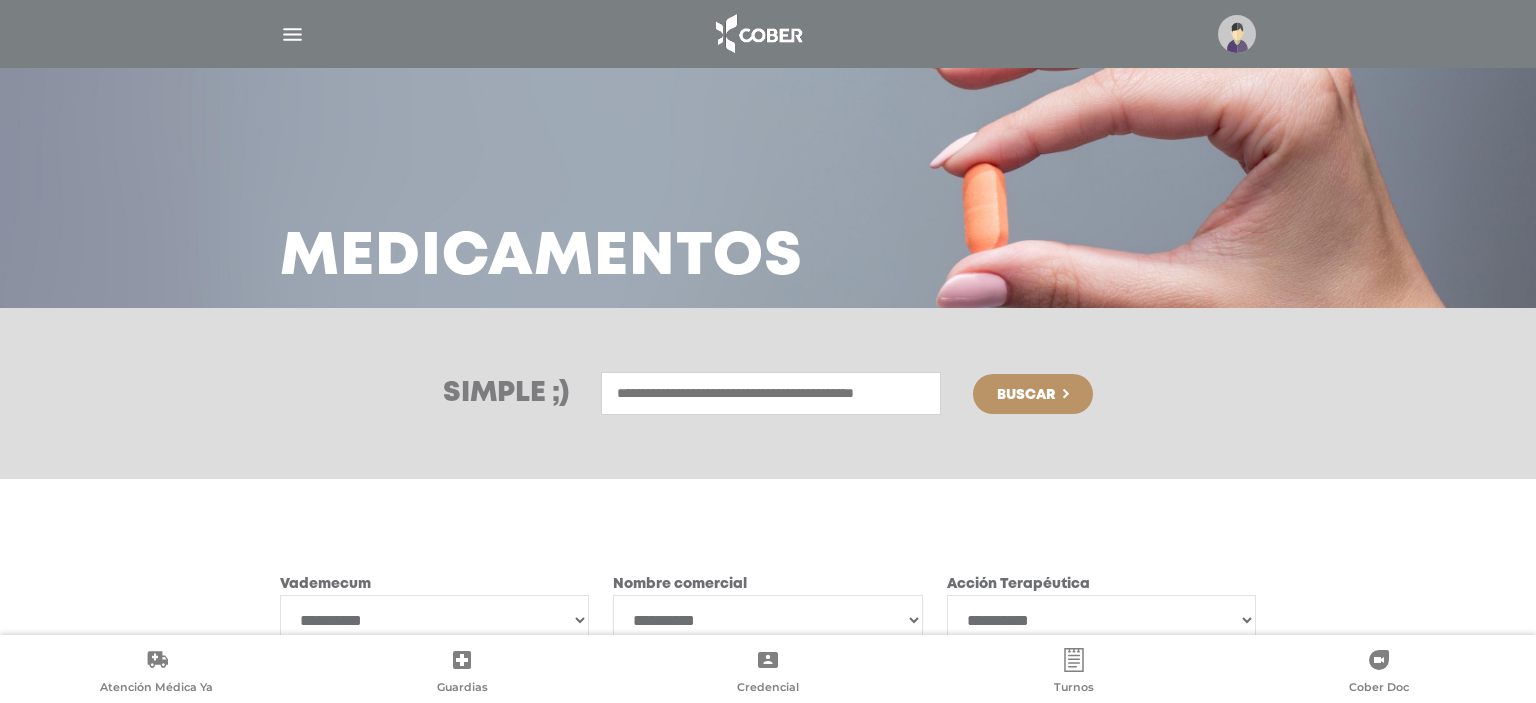 scroll, scrollTop: 0, scrollLeft: 0, axis: both 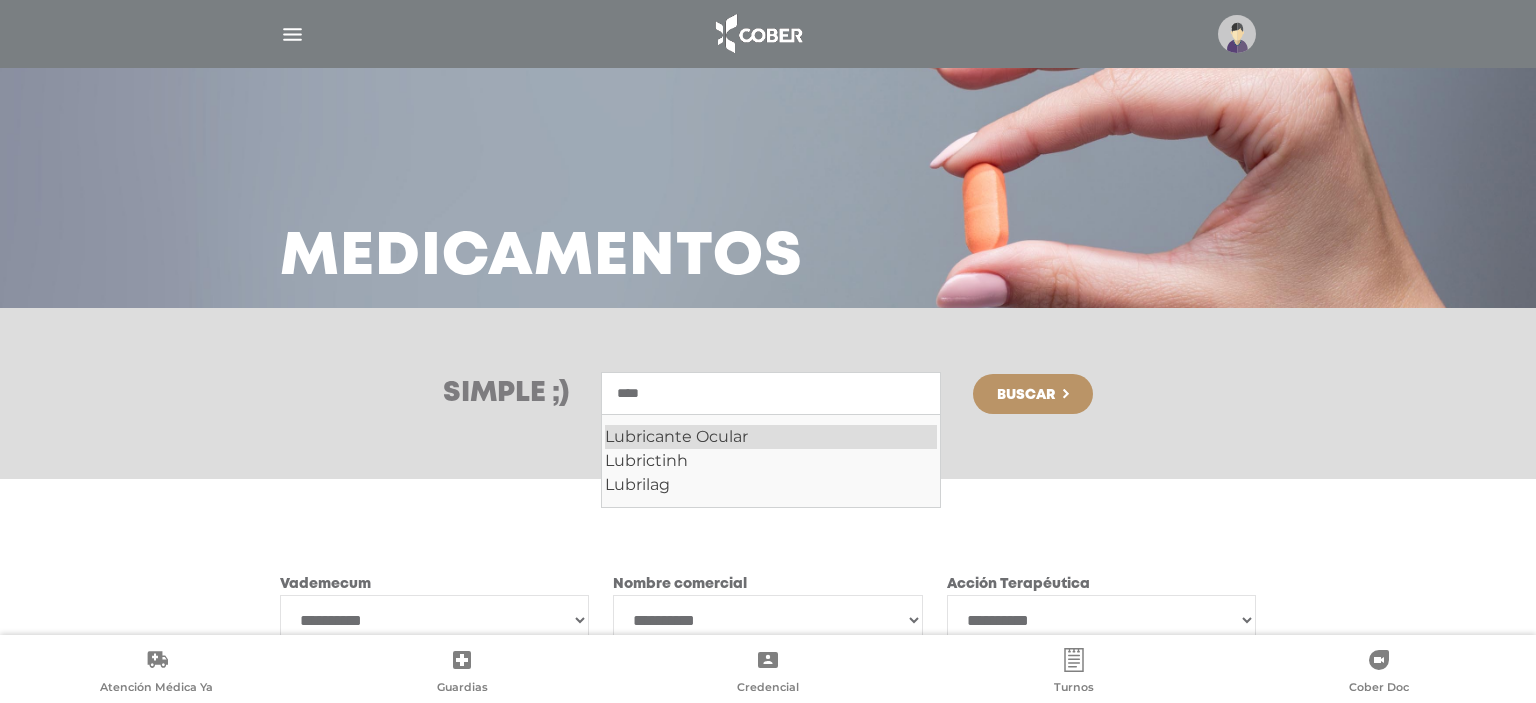 click on "Lubricante Ocular" at bounding box center [771, 437] 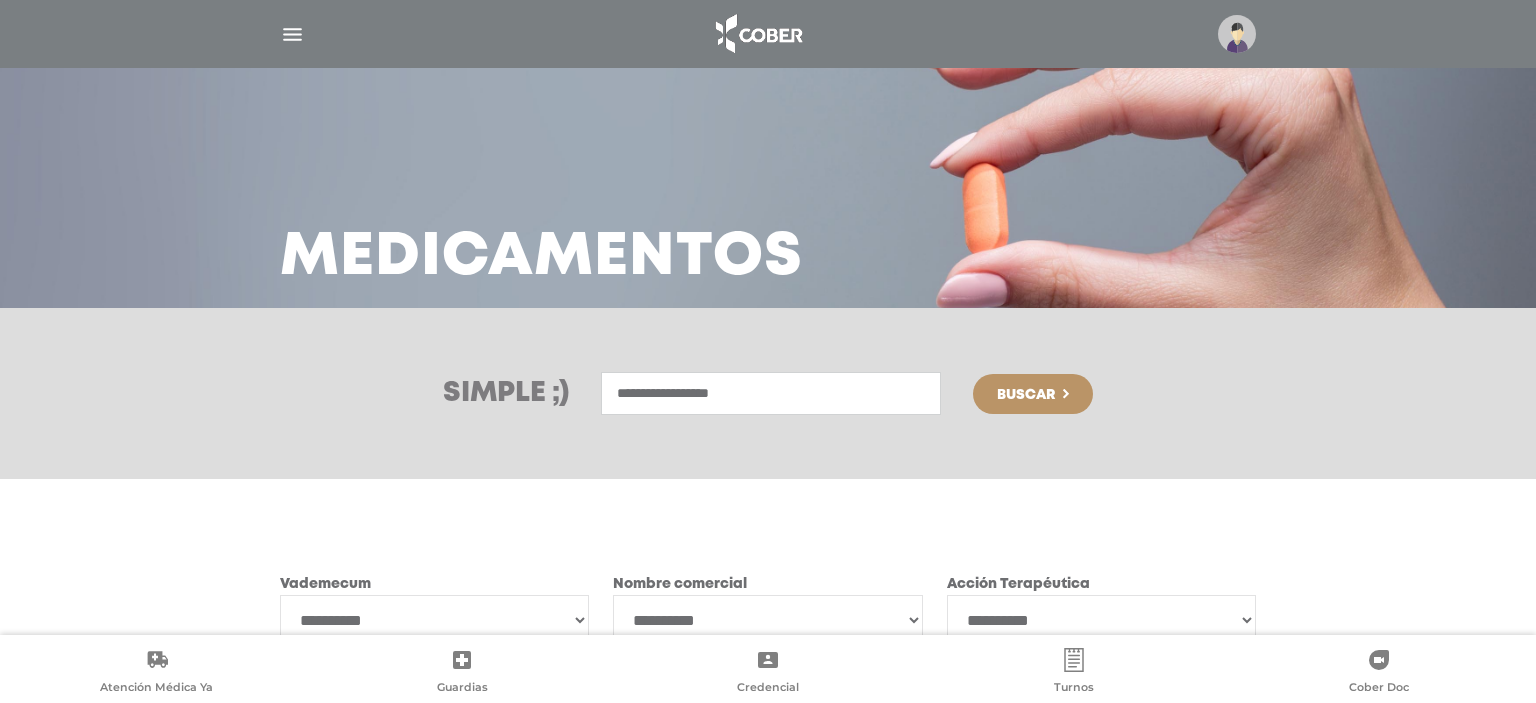 scroll, scrollTop: 184, scrollLeft: 0, axis: vertical 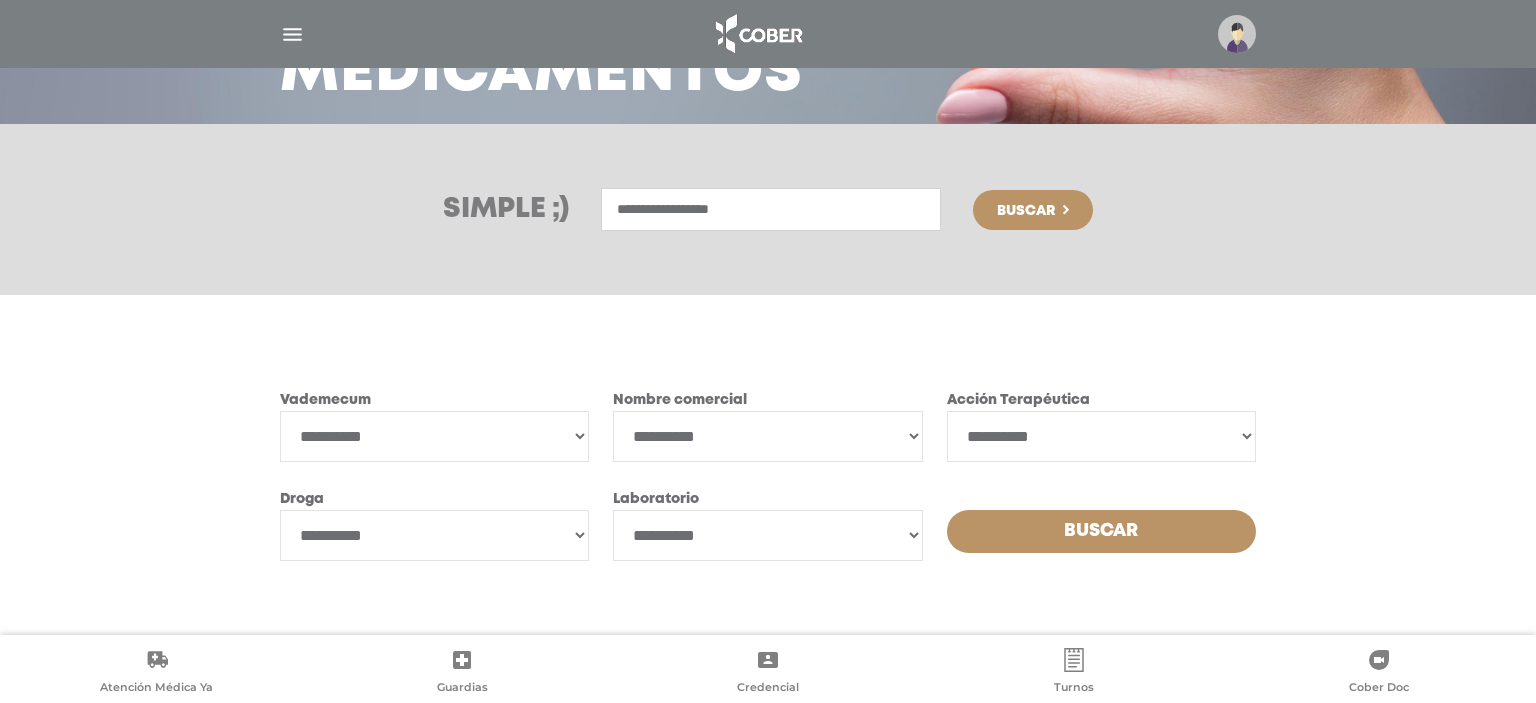type on "**********" 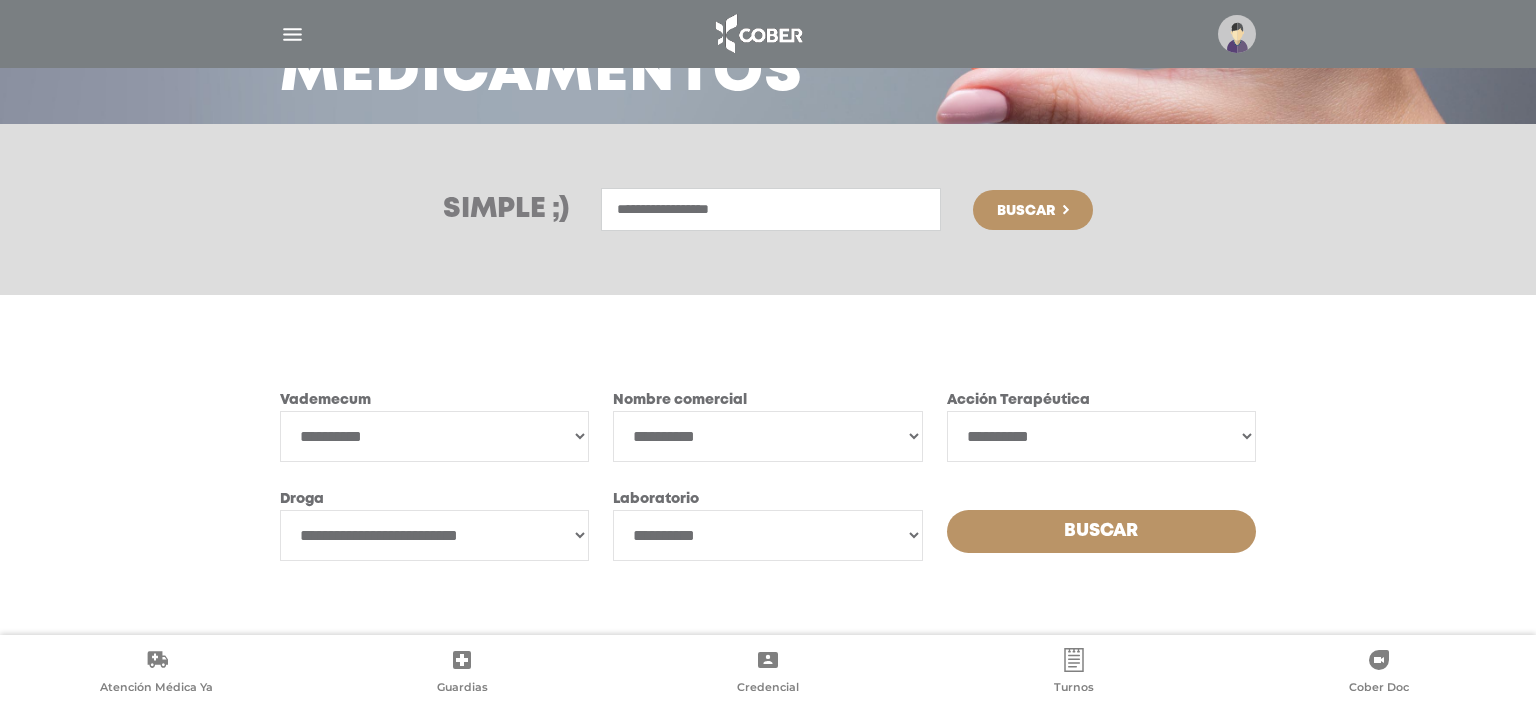 click on "**********" at bounding box center (0, 0) 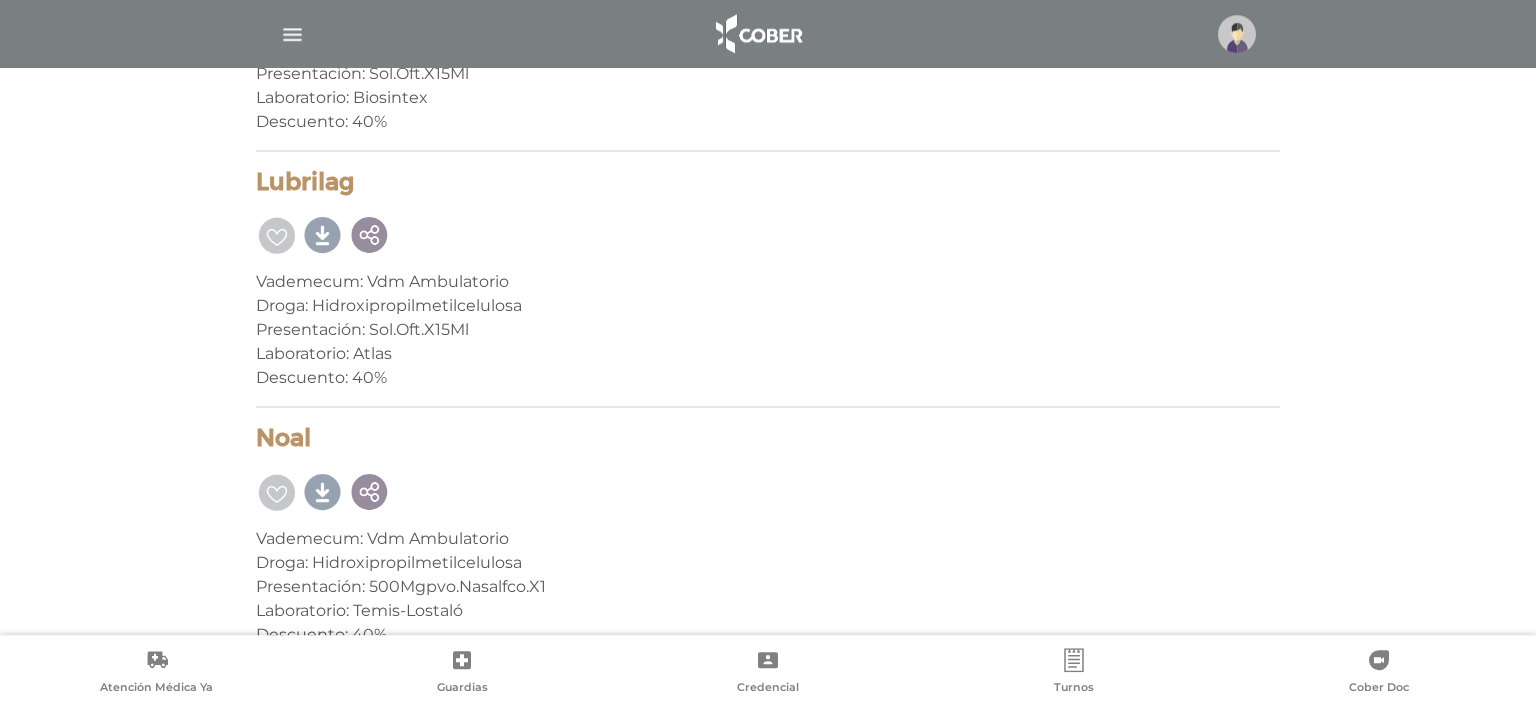 scroll, scrollTop: 2186, scrollLeft: 0, axis: vertical 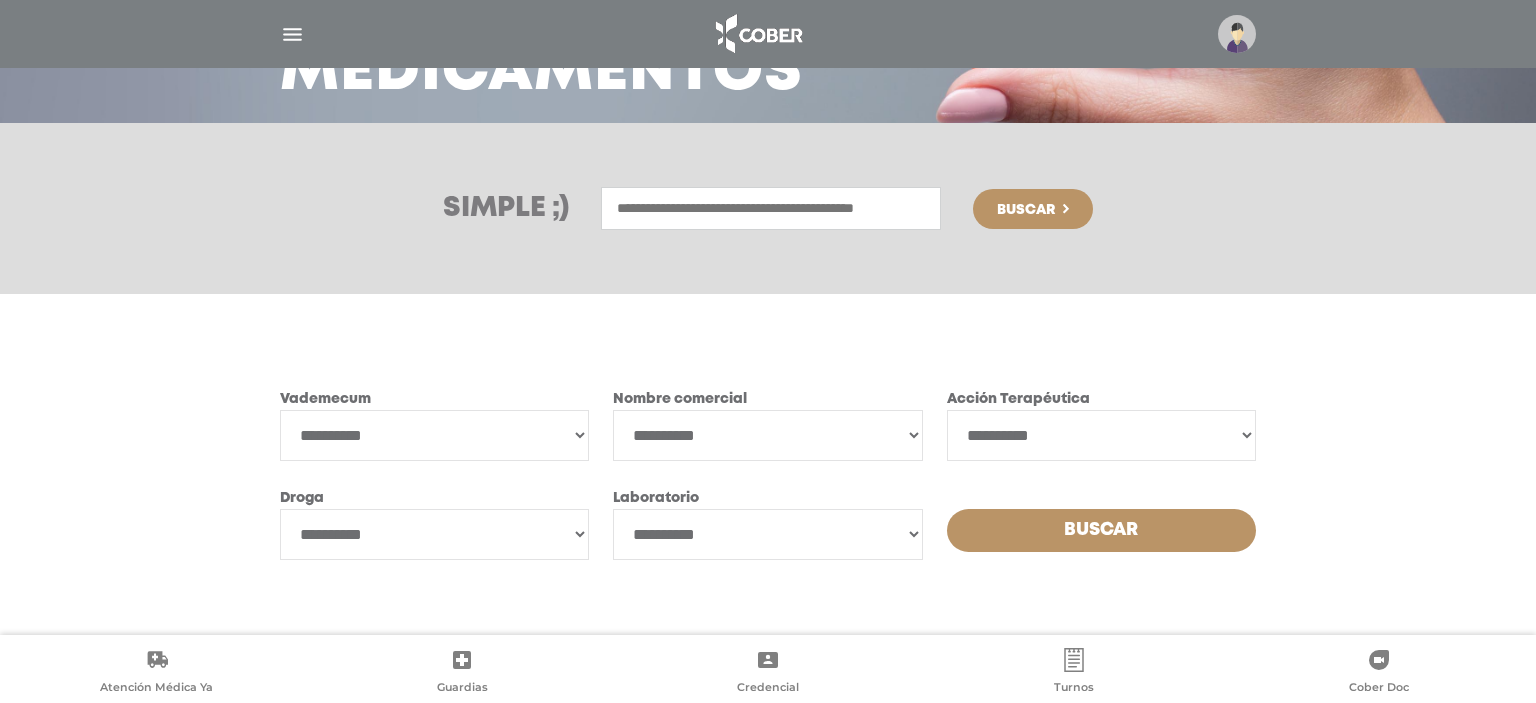 click at bounding box center [771, 208] 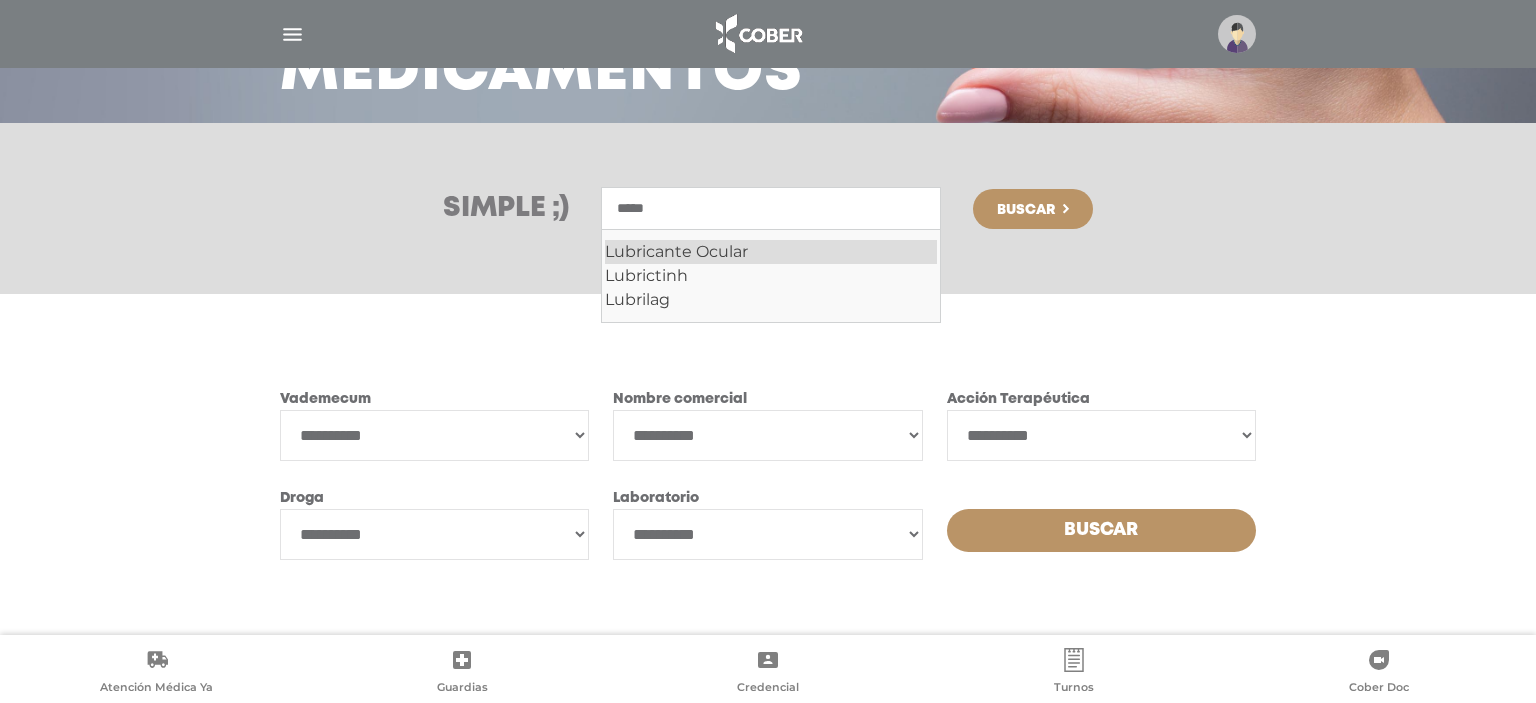 click on "Lubricante Ocular" at bounding box center [771, 252] 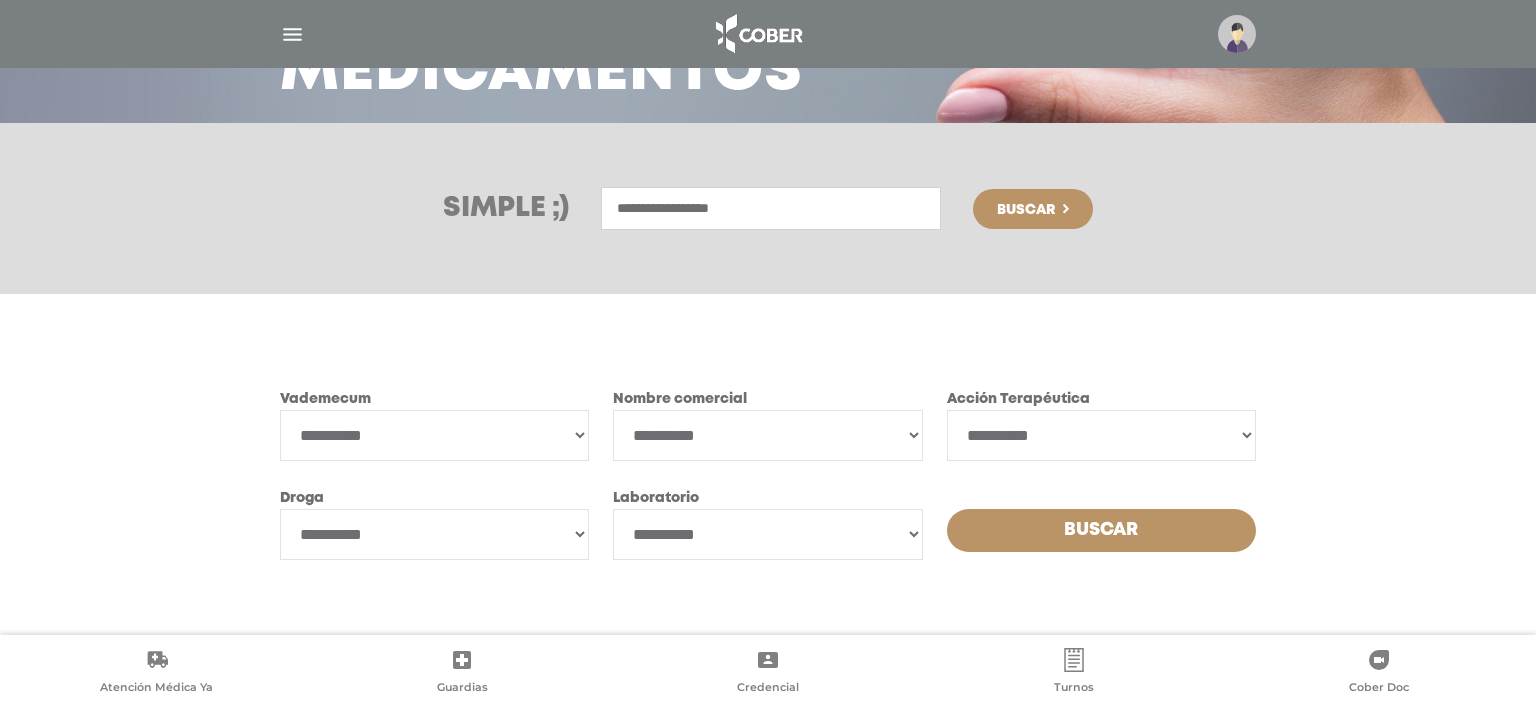 type on "**********" 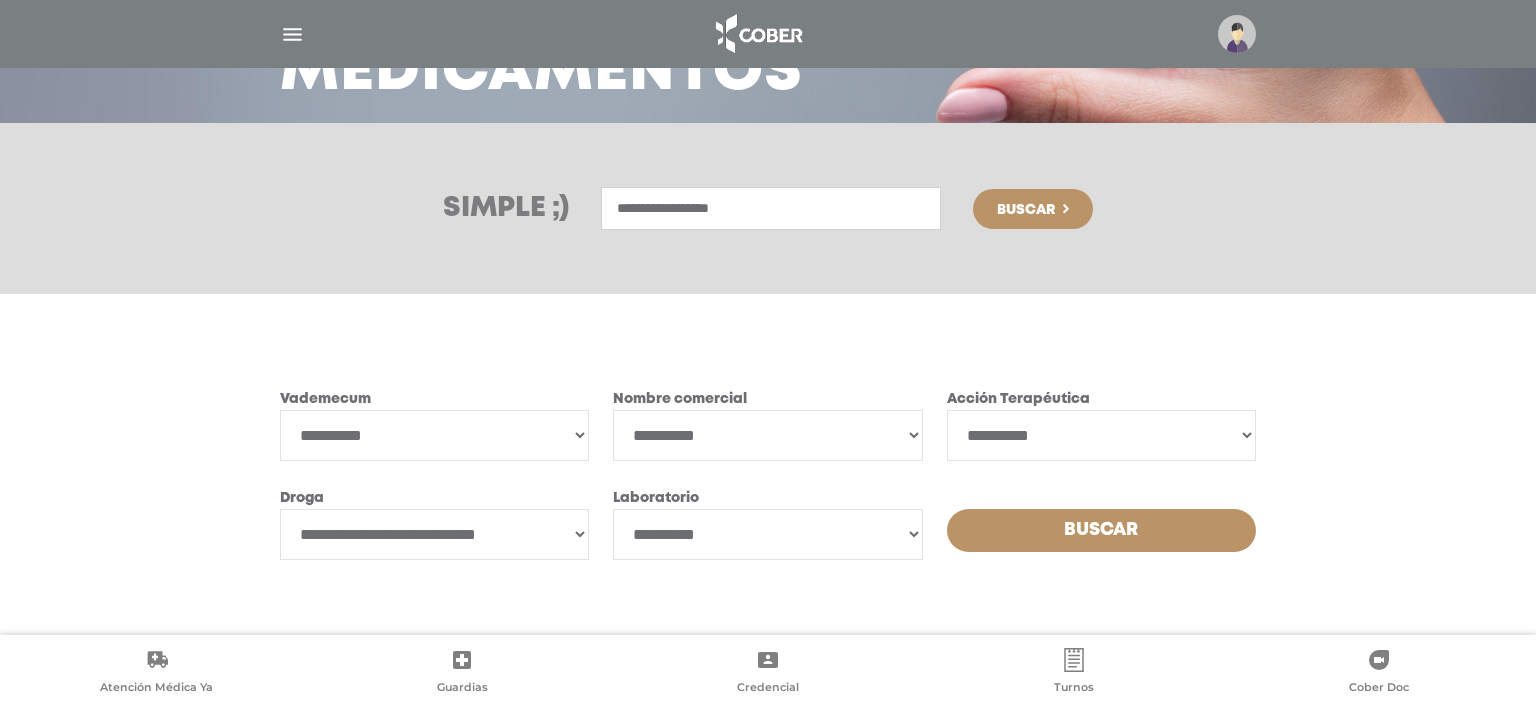 click on "**********" at bounding box center [0, 0] 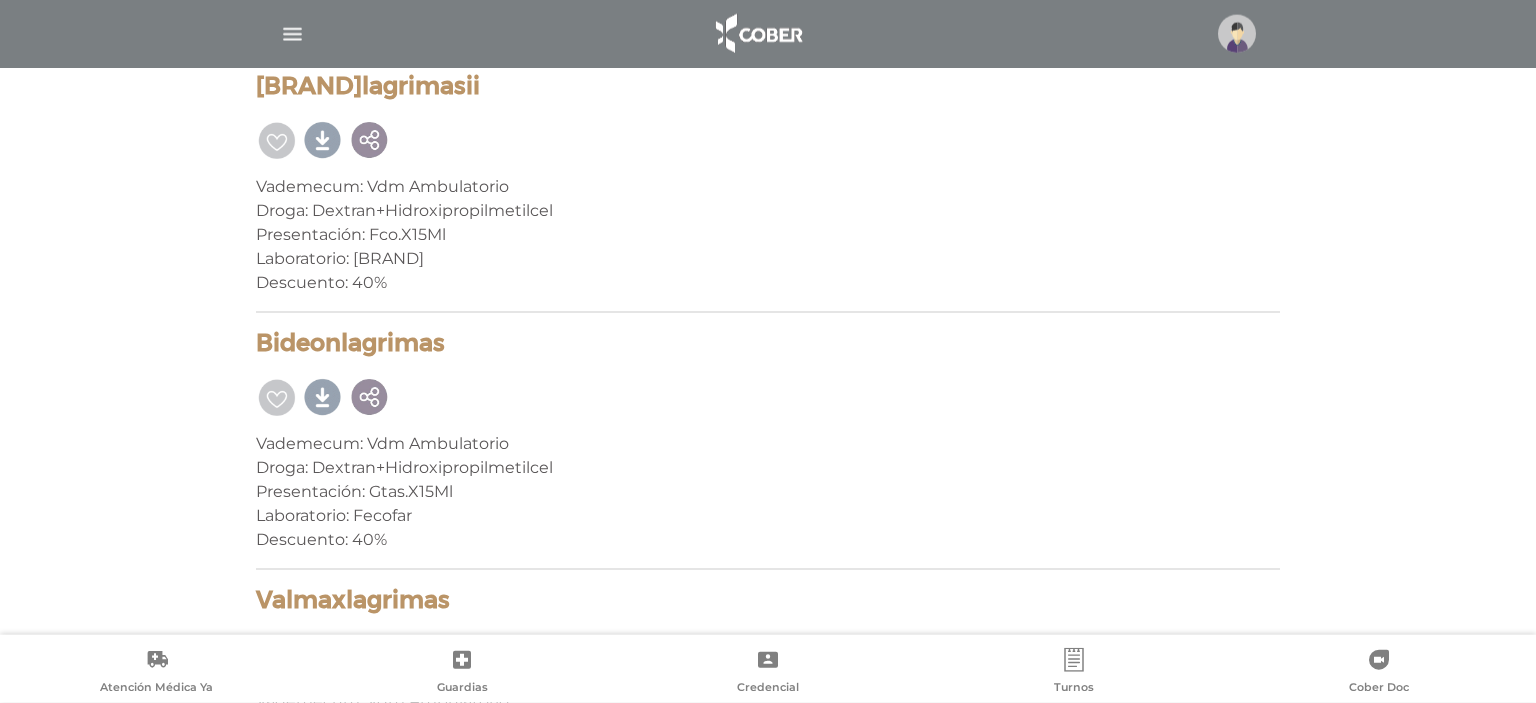 scroll, scrollTop: 1416, scrollLeft: 0, axis: vertical 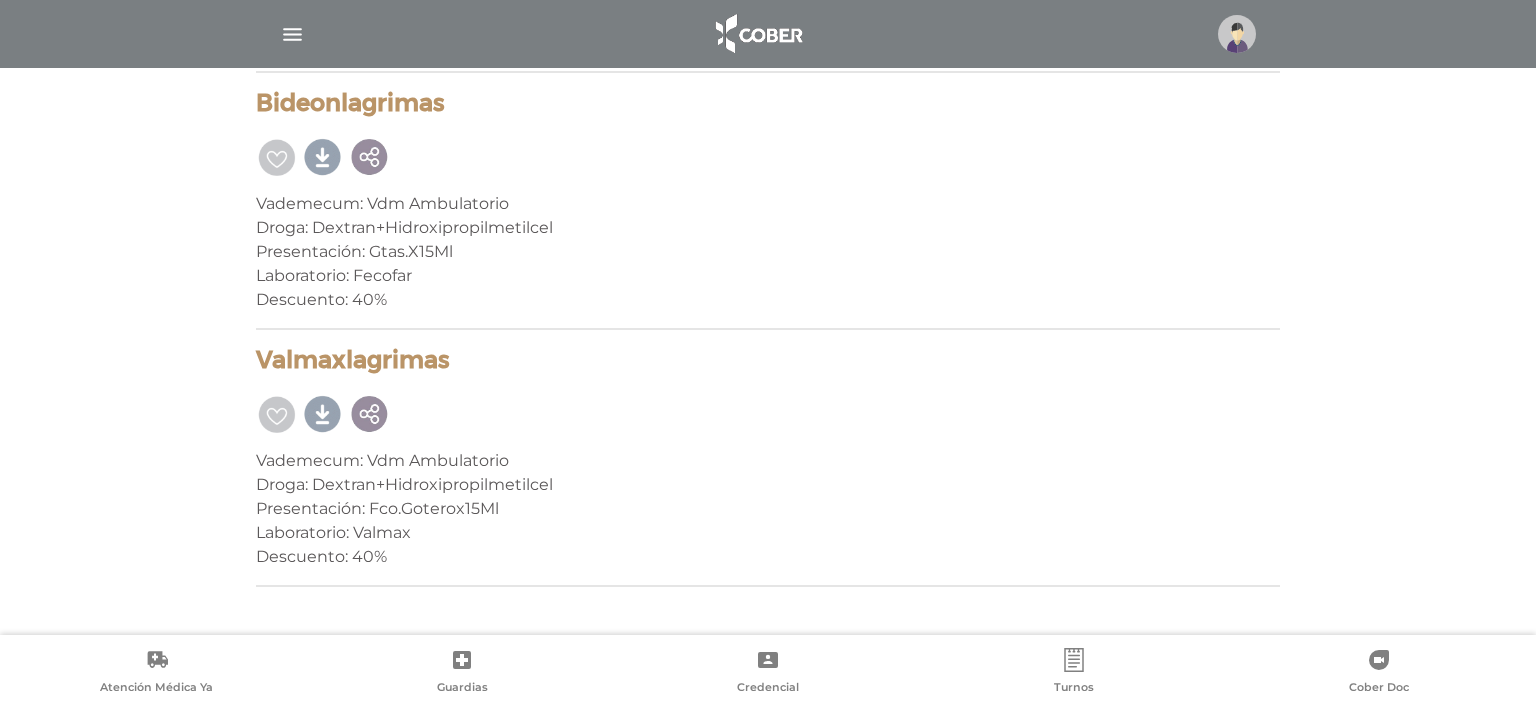 click at bounding box center [1237, 34] 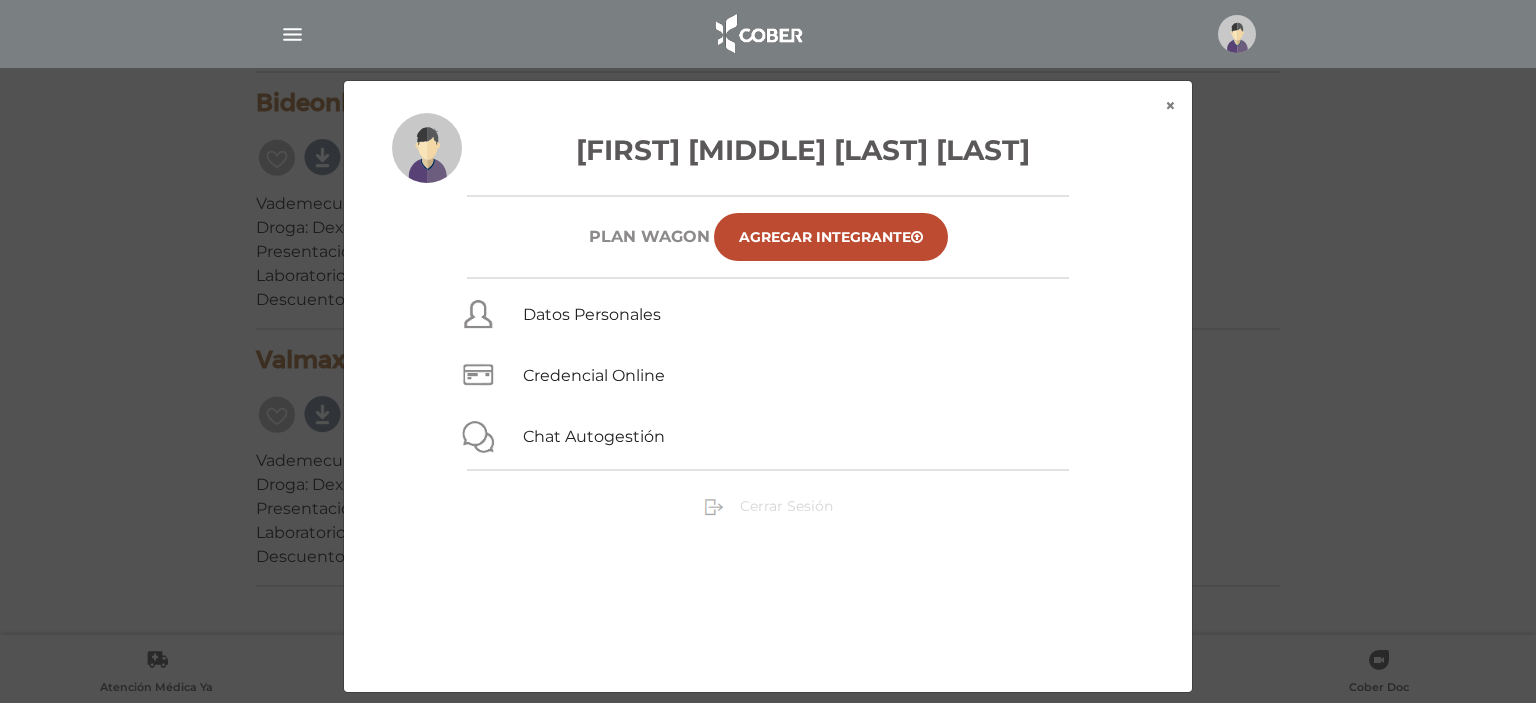 click on "Cerrar Sesión" at bounding box center [786, 506] 